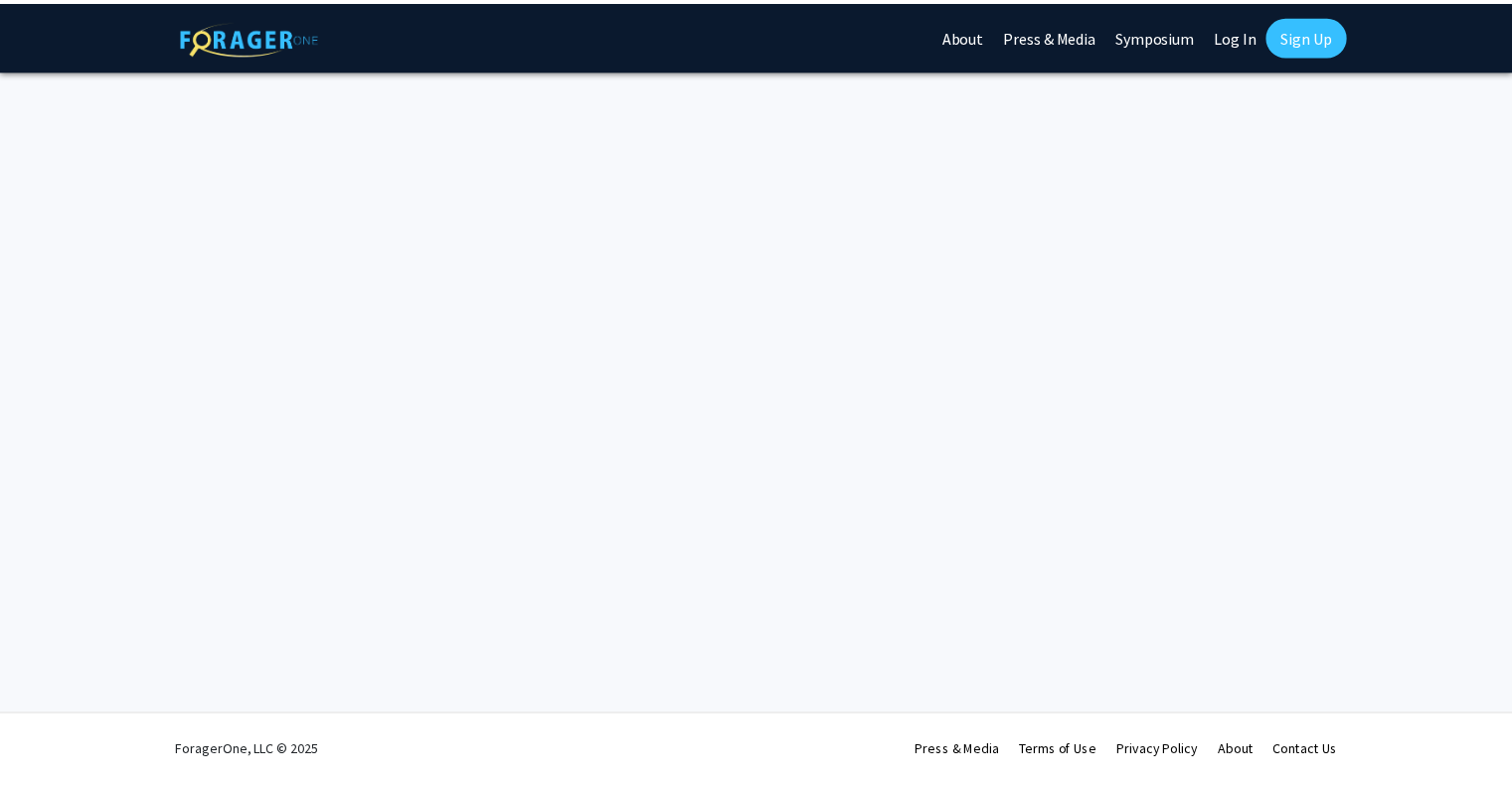 scroll, scrollTop: 0, scrollLeft: 0, axis: both 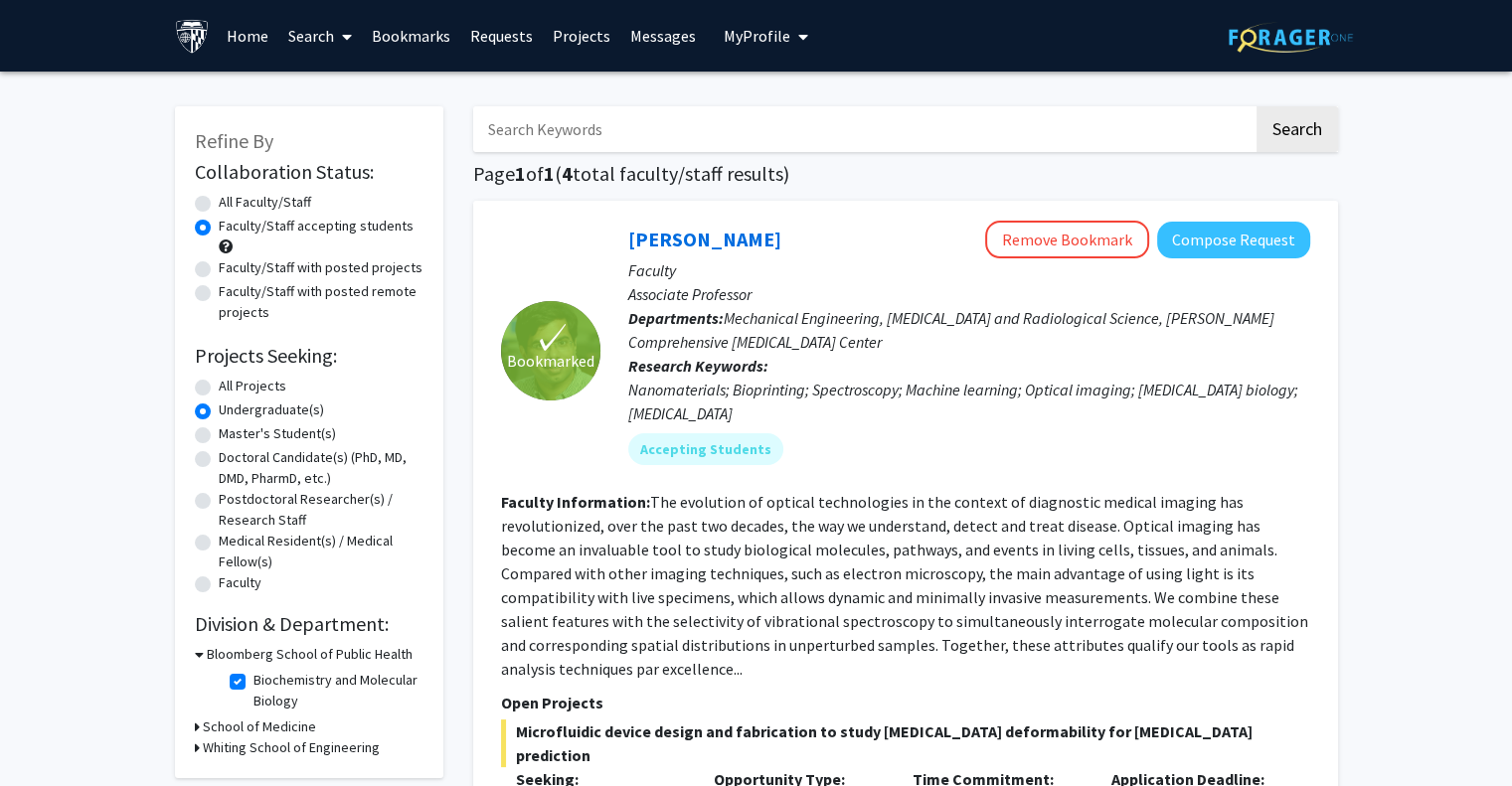 click at bounding box center (863, 129) 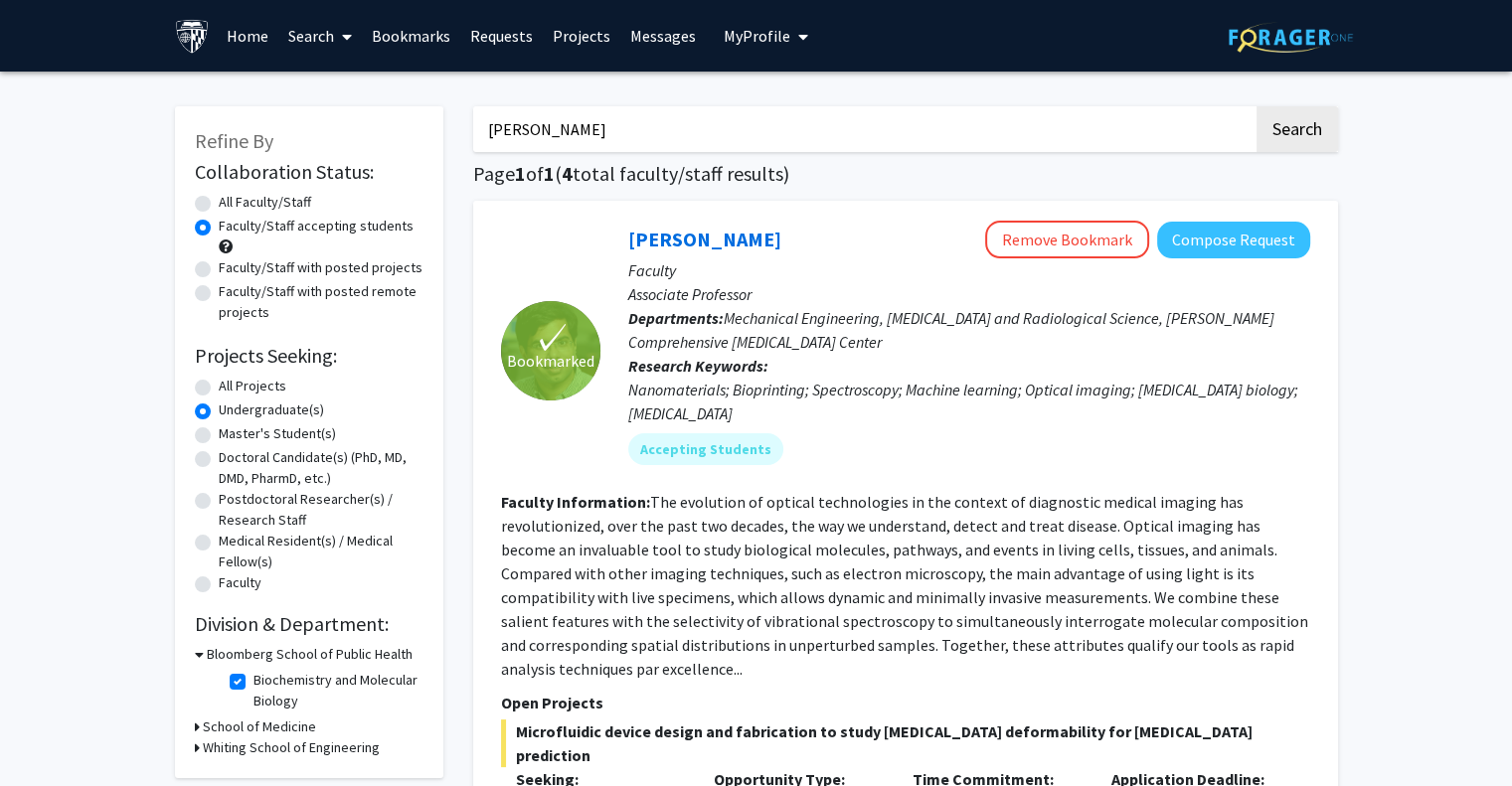 type on "jean kim" 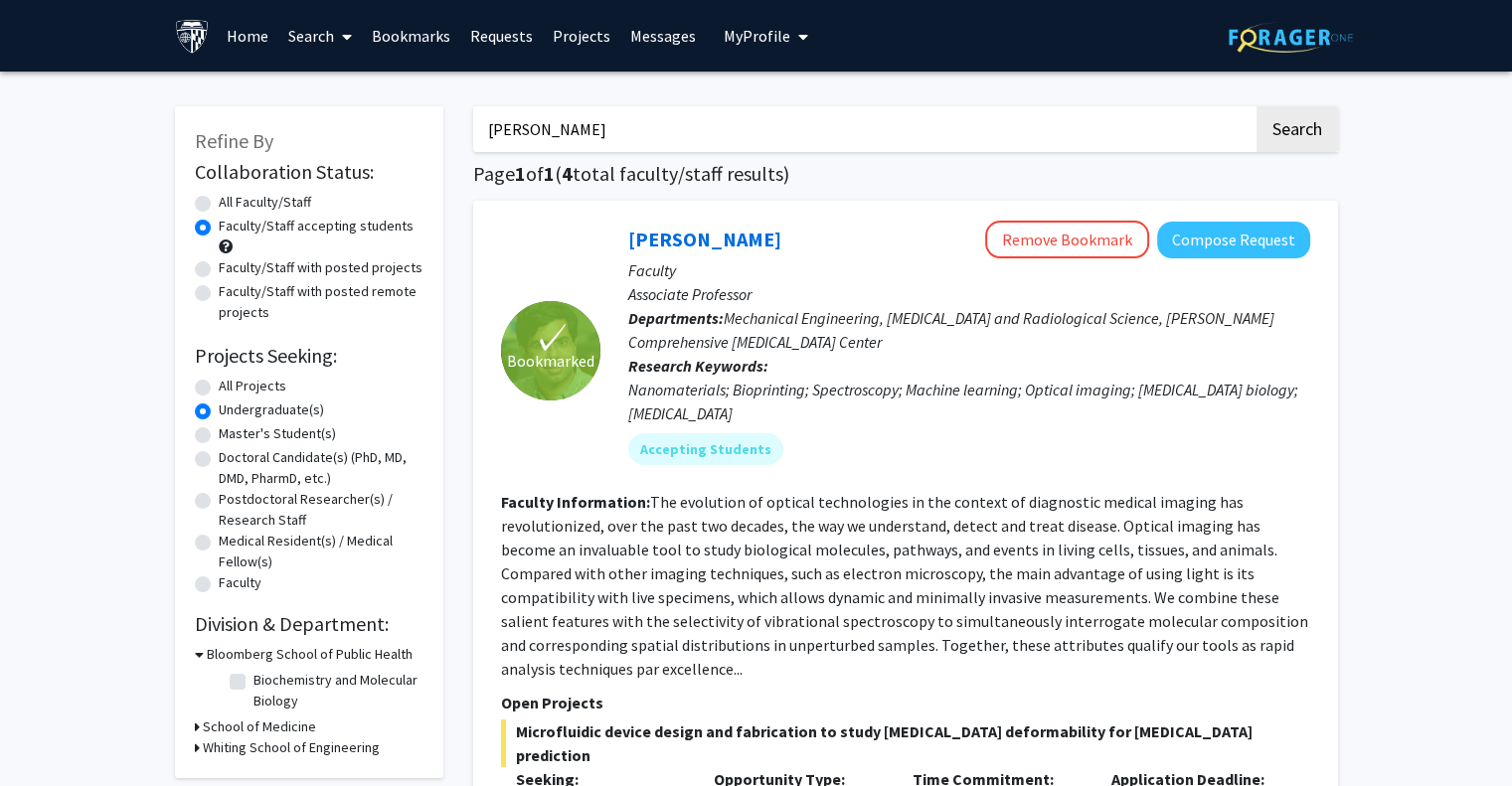 radio on "true" 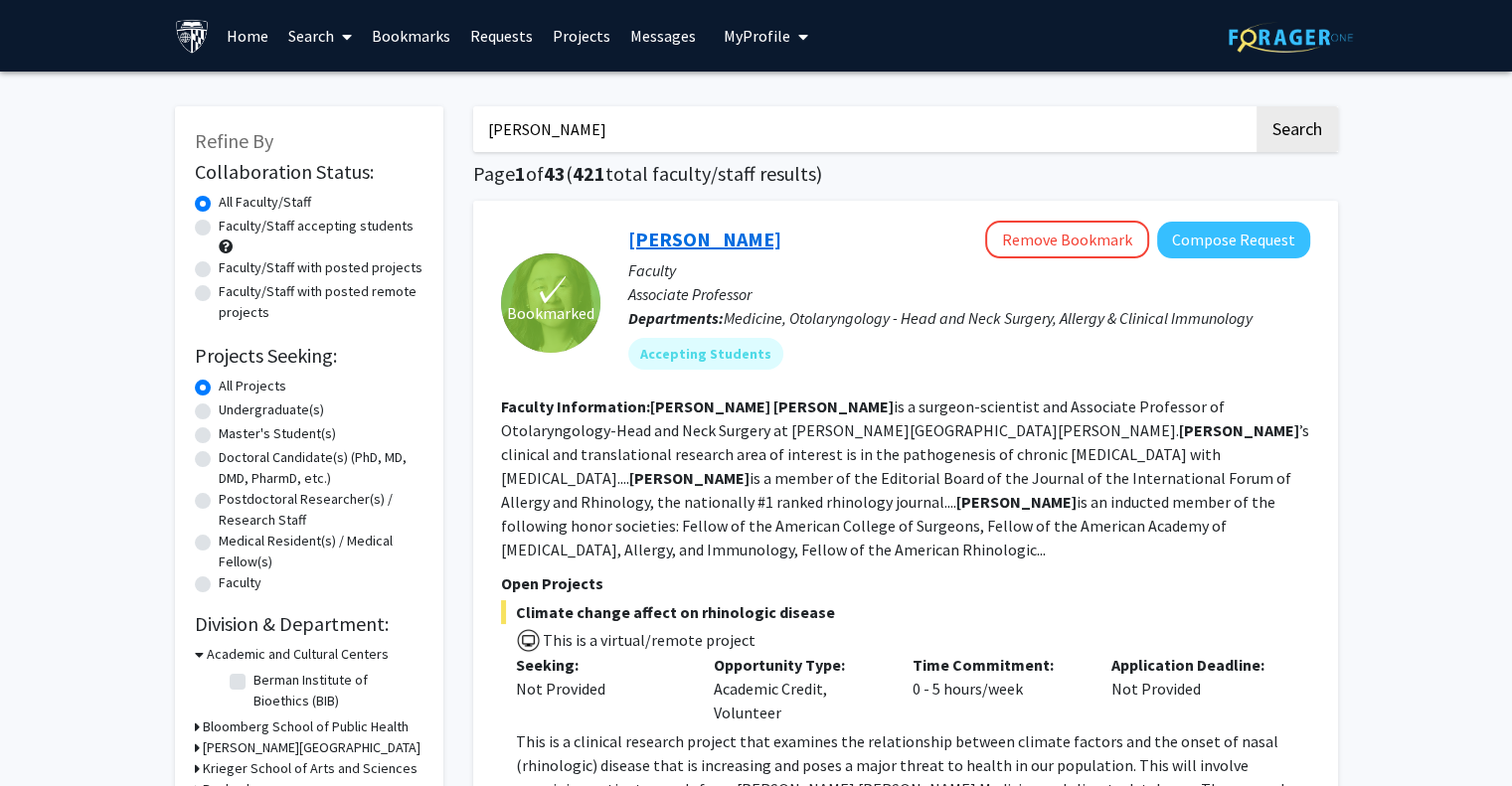 click on "Jean Kim" 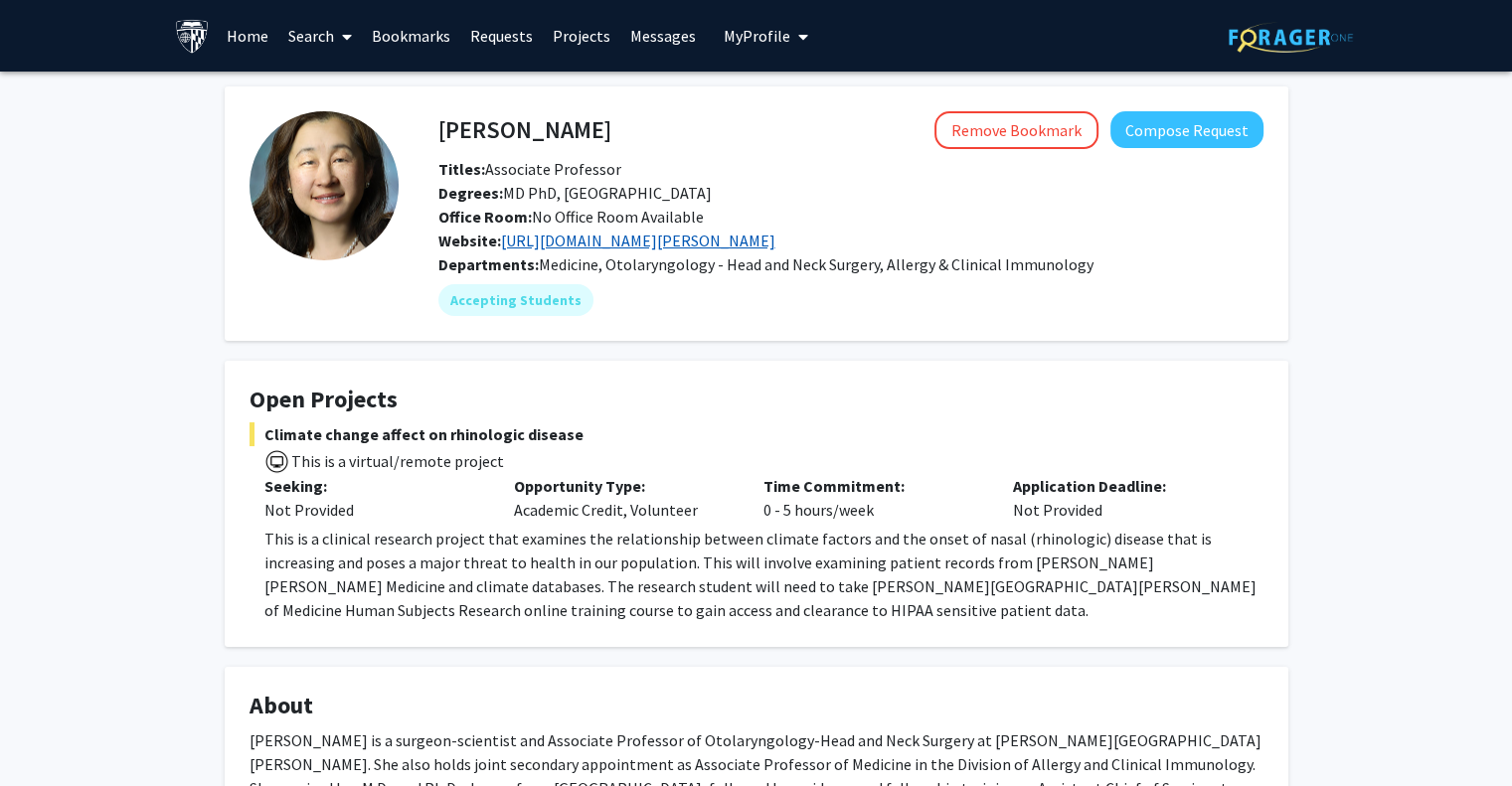 click on "https://www.hopkinsmedicine.org/research/labs/jean-kim-lab" 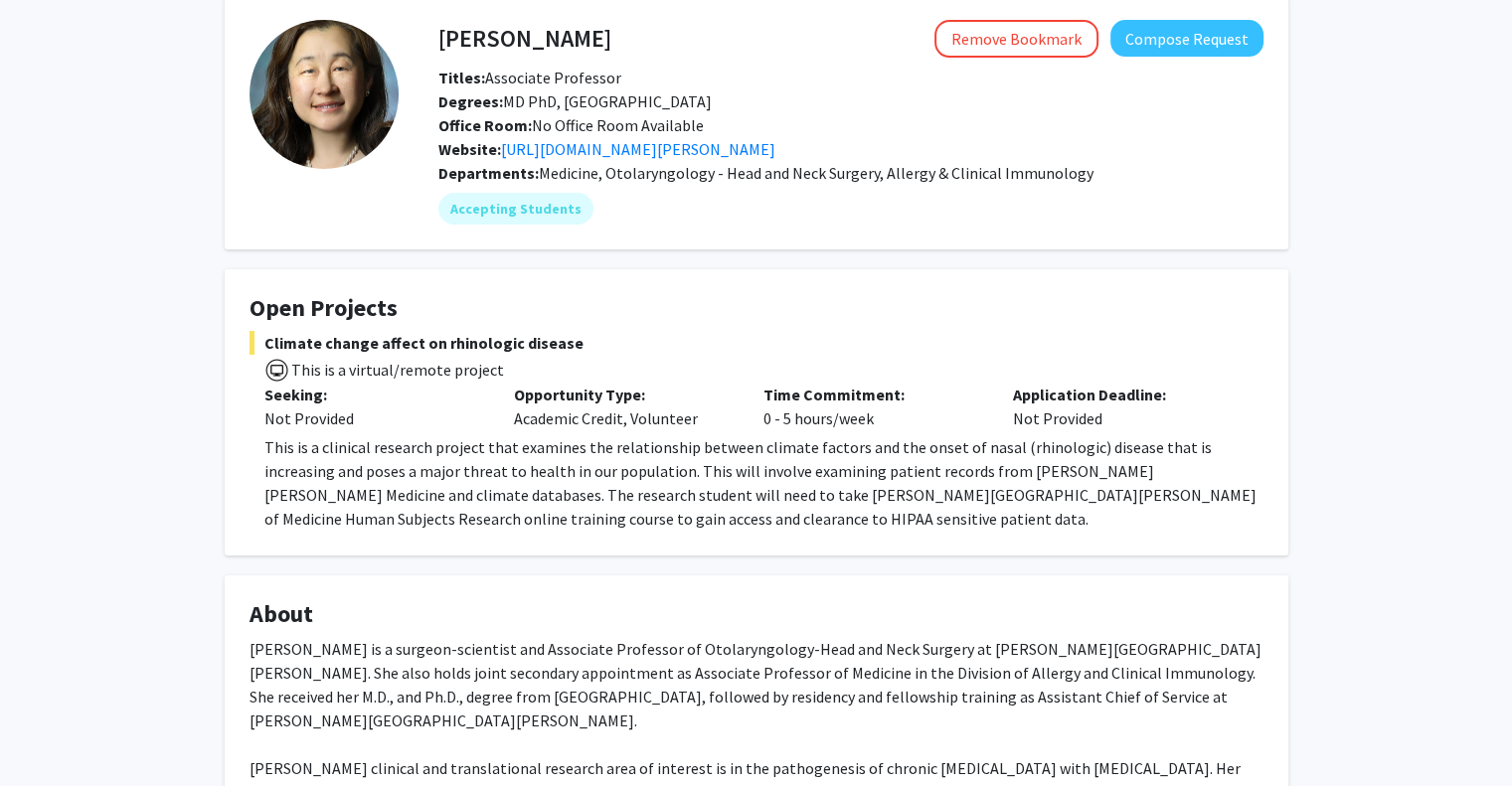 scroll, scrollTop: 90, scrollLeft: 0, axis: vertical 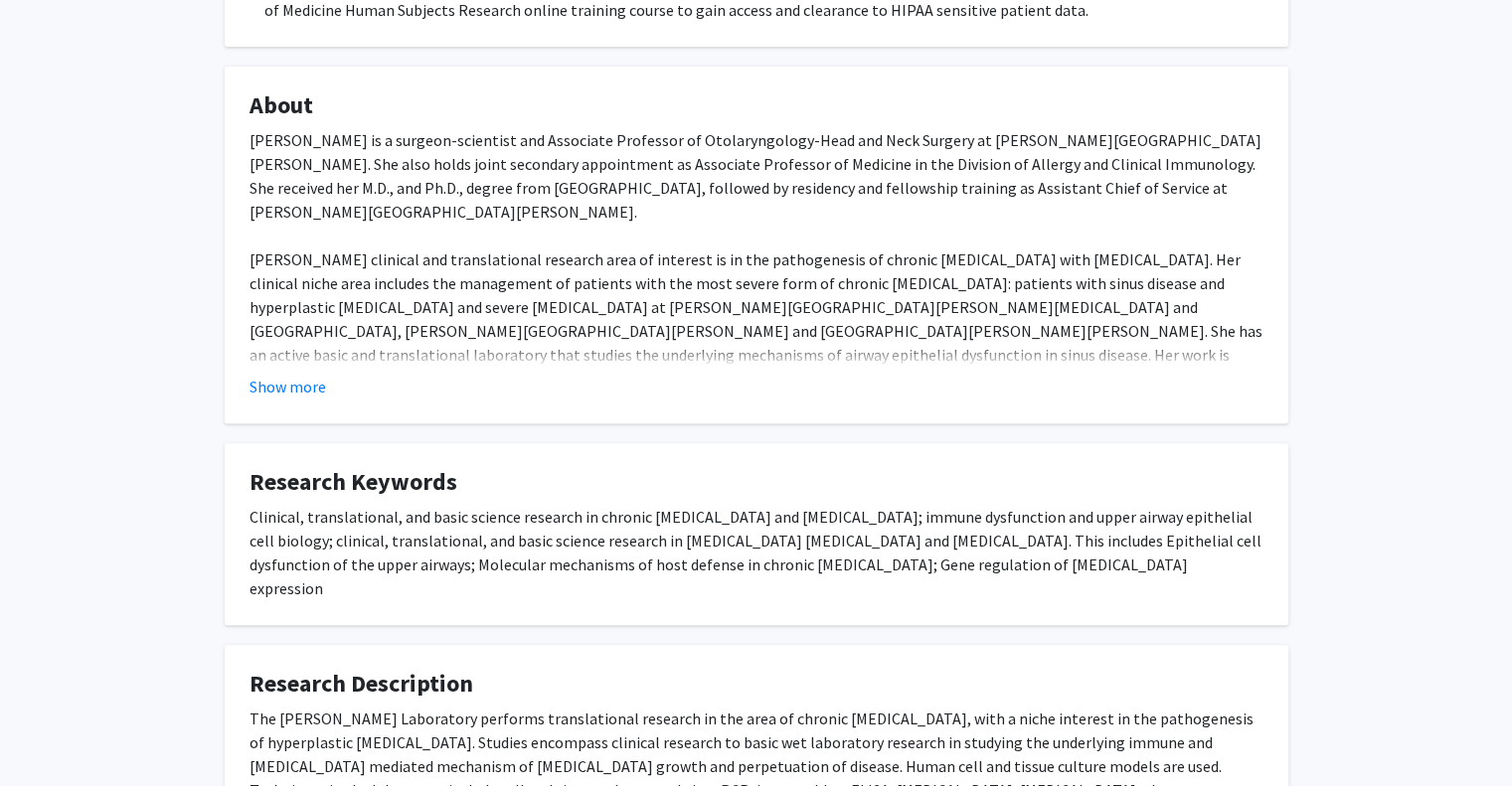 click on "Dr. Jean Kim is a surgeon-scientist and Associate Professor of Otolaryngology-Head and Neck Surgery at Johns Hopkins University School of Medicine. She also holds joint secondary appointment as Associate Professor of Medicine in the Division of Allergy and Clinical Immunology. She received her M.D., and Ph.D., degree from University of Pittsburgh, followed by residency and fellowship training as Assistant Chief of Service at Johns Hopkins University School of Medicine. She also has expertise in management and study of patients with autoimmune disease and complex sinus disease, and serves as one of the co-directors of the first-ever Sjogren’s Center of Excellence and the Vasculitis Center at Johns Hopkins. Thus, she has considerable experience in clinical trials in sinus and autoimmune diseases." 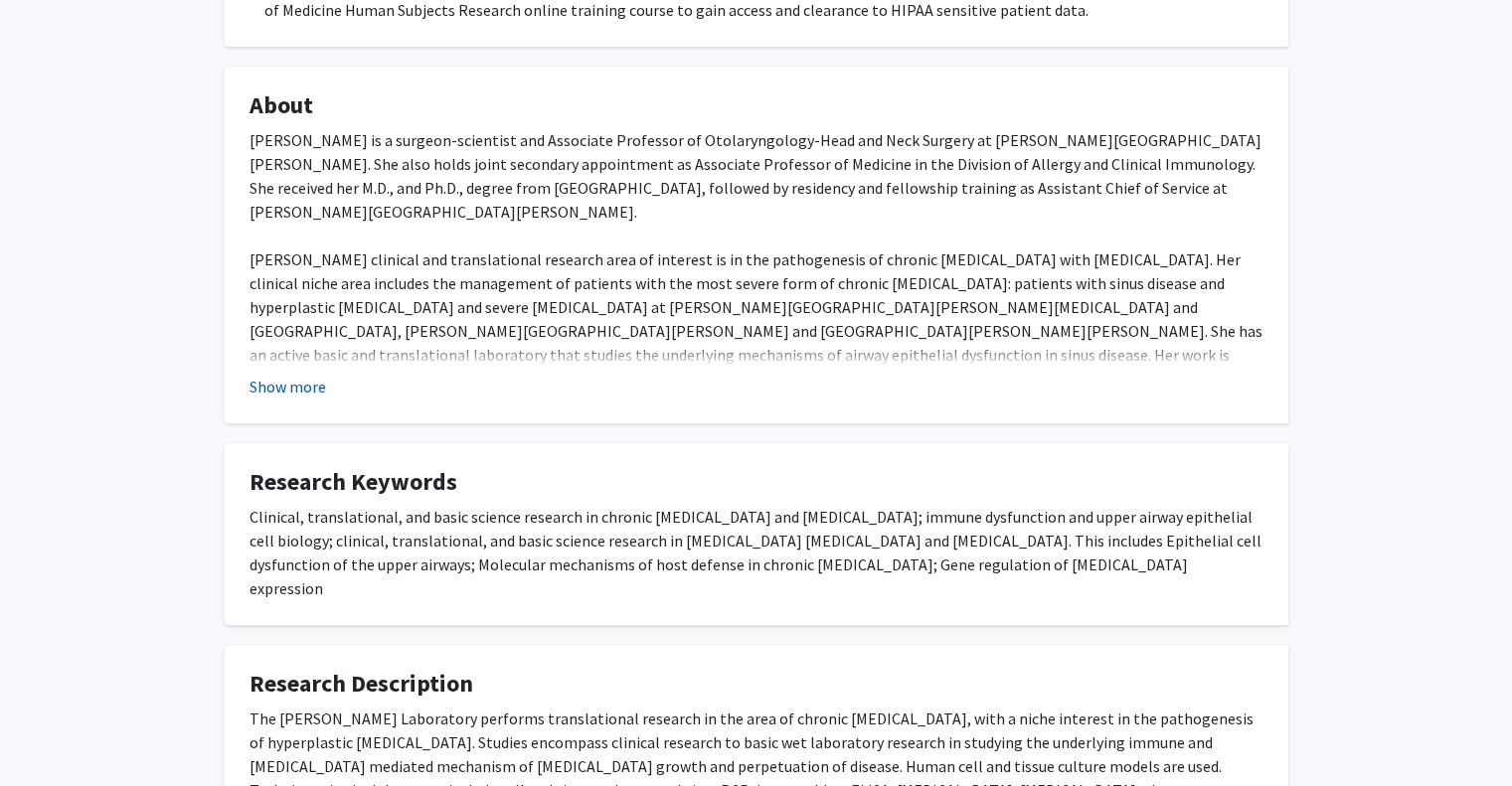 click on "Show more" 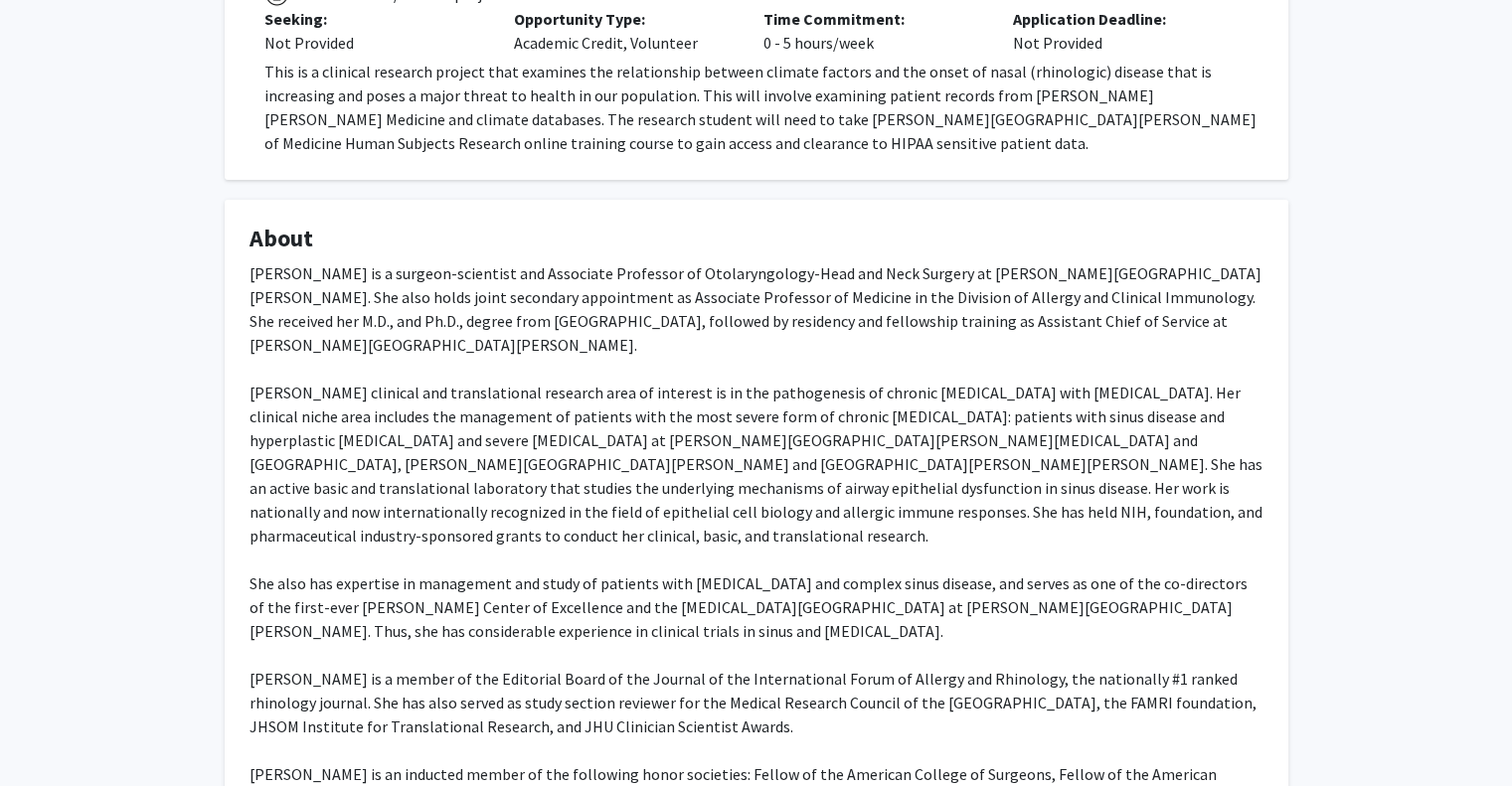 scroll, scrollTop: 0, scrollLeft: 0, axis: both 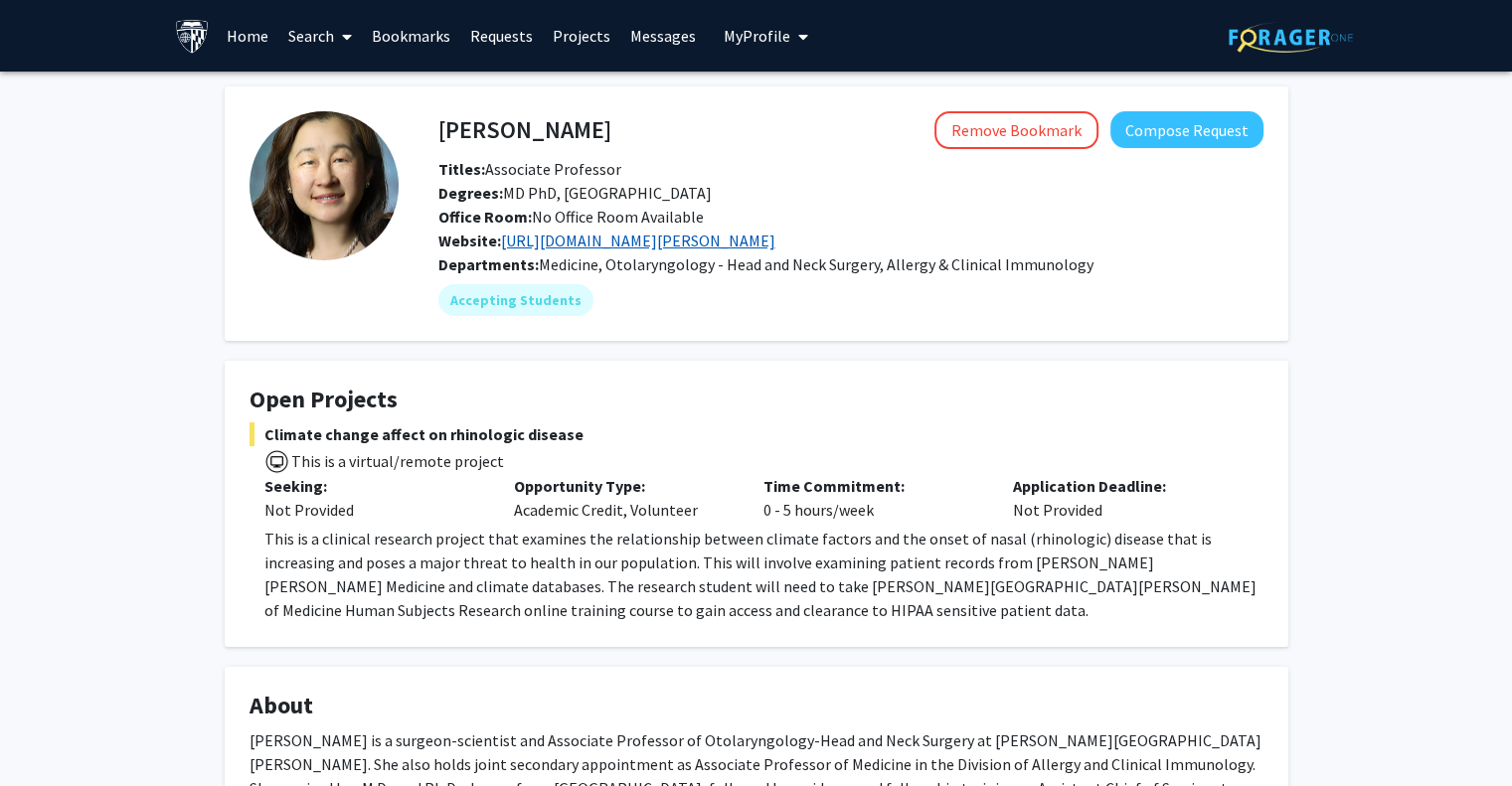 click on "https://www.hopkinsmedicine.org/research/labs/jean-kim-lab" 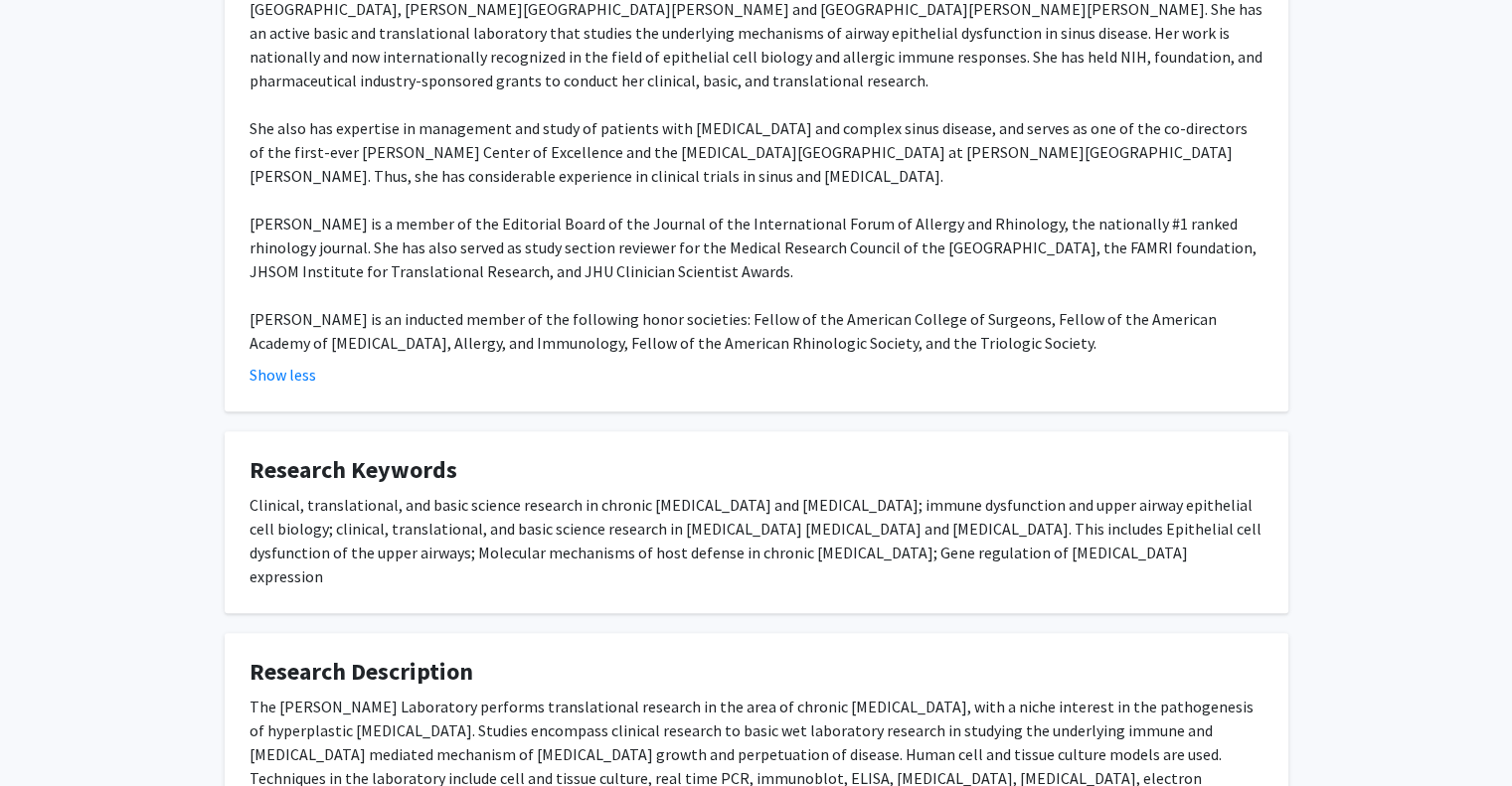scroll, scrollTop: 1074, scrollLeft: 0, axis: vertical 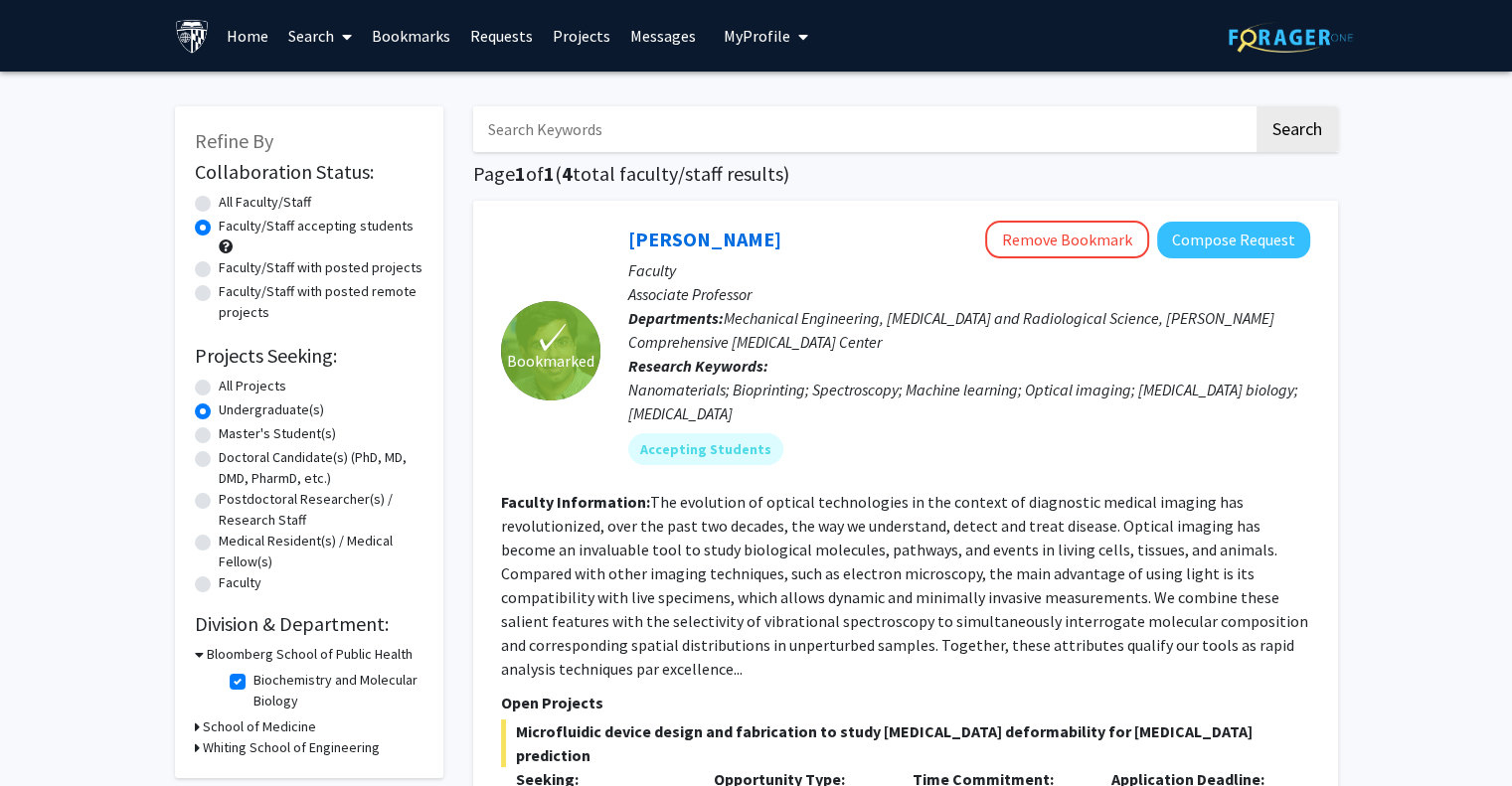 click at bounding box center (863, 129) 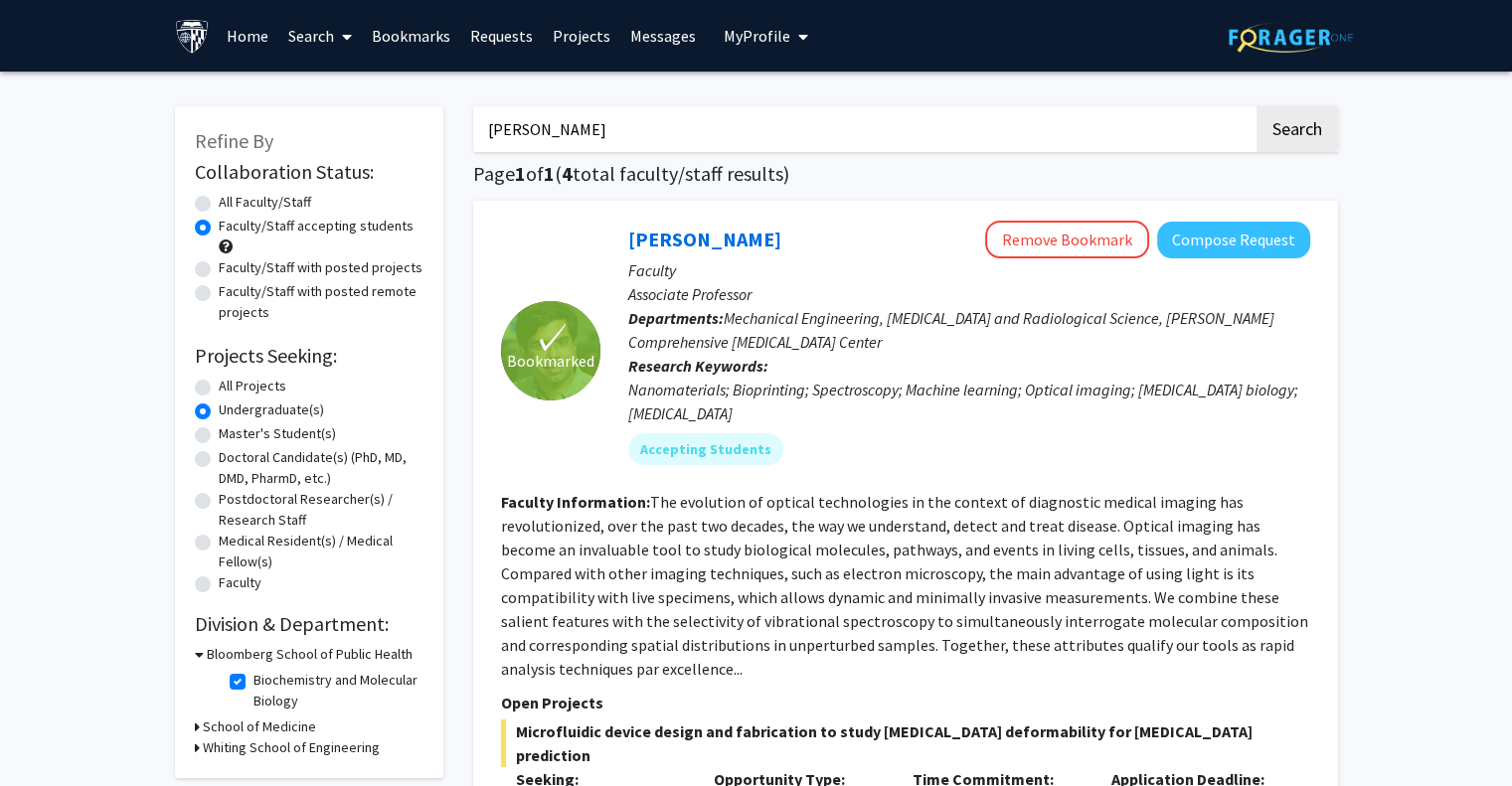 type on "[PERSON_NAME]" 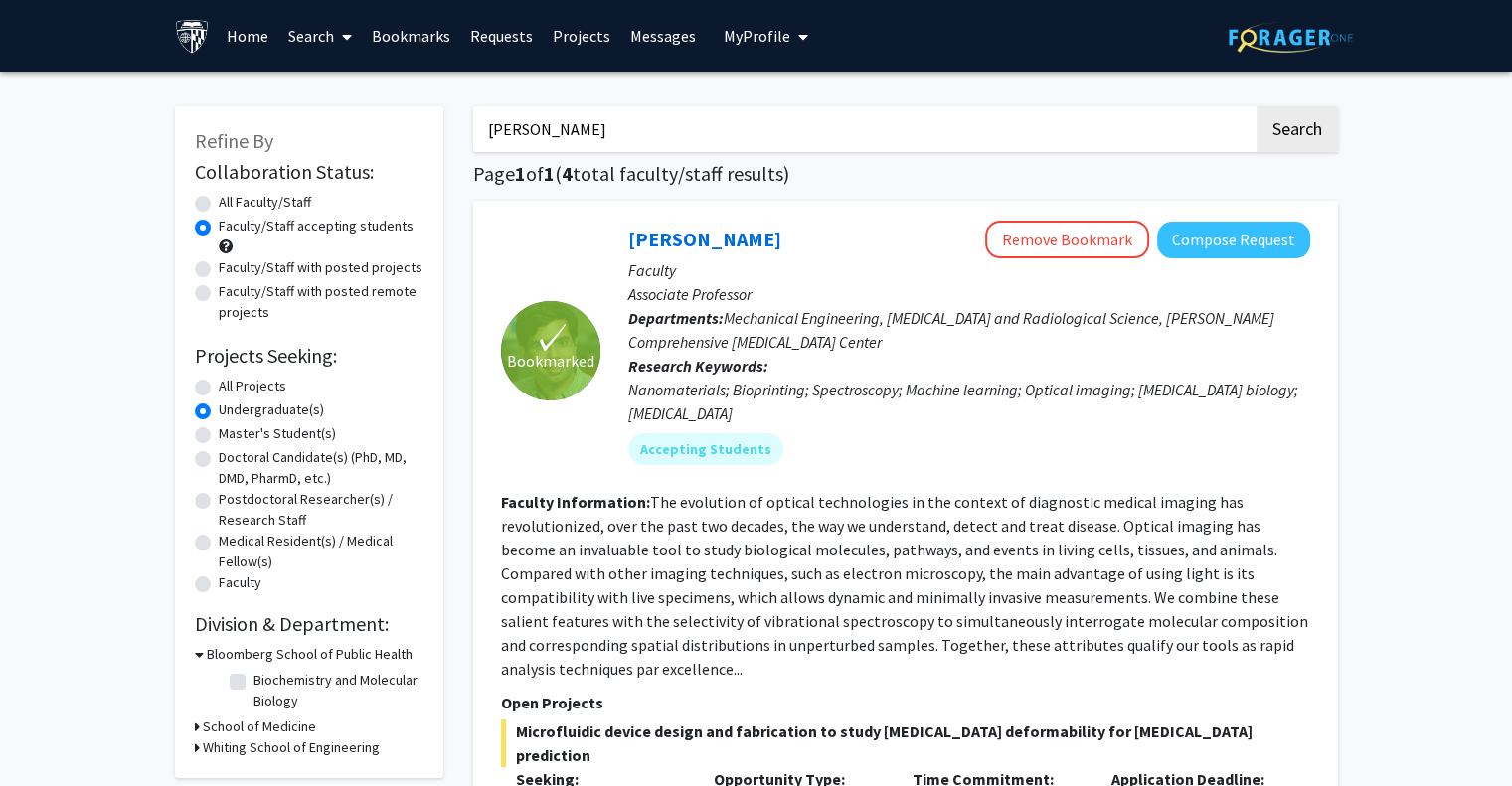 radio on "true" 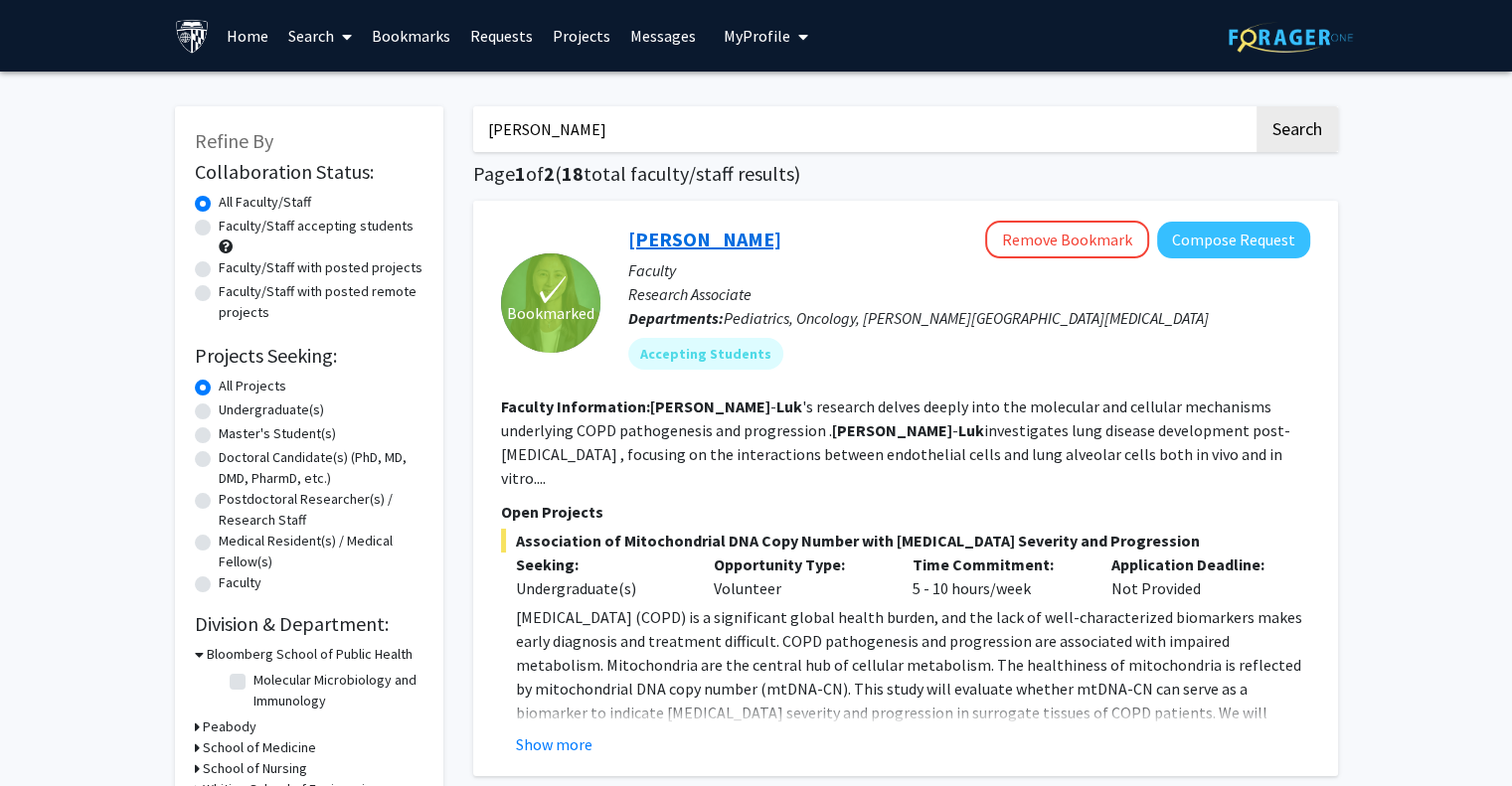 click on "[PERSON_NAME]" 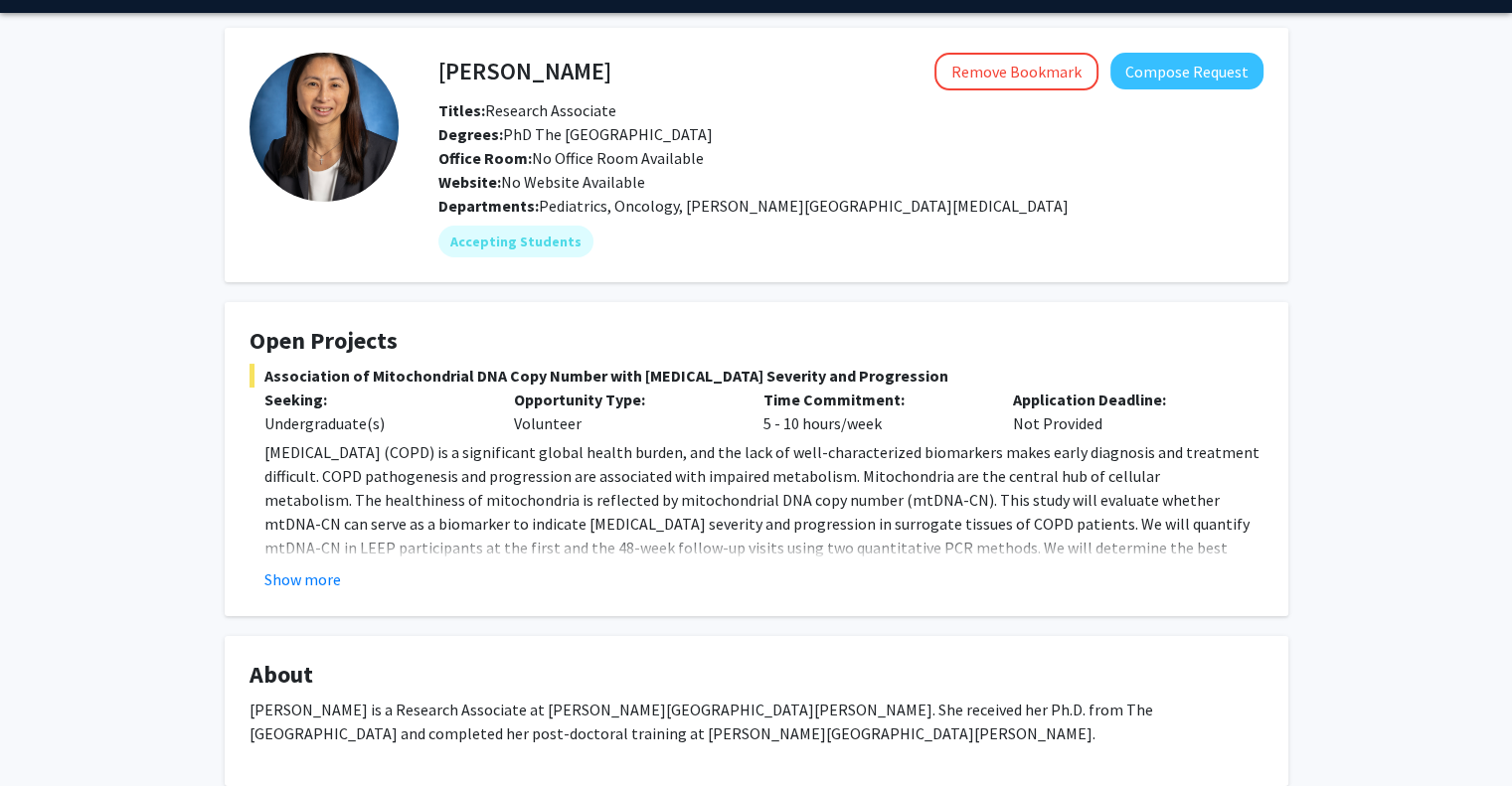 scroll, scrollTop: 400, scrollLeft: 0, axis: vertical 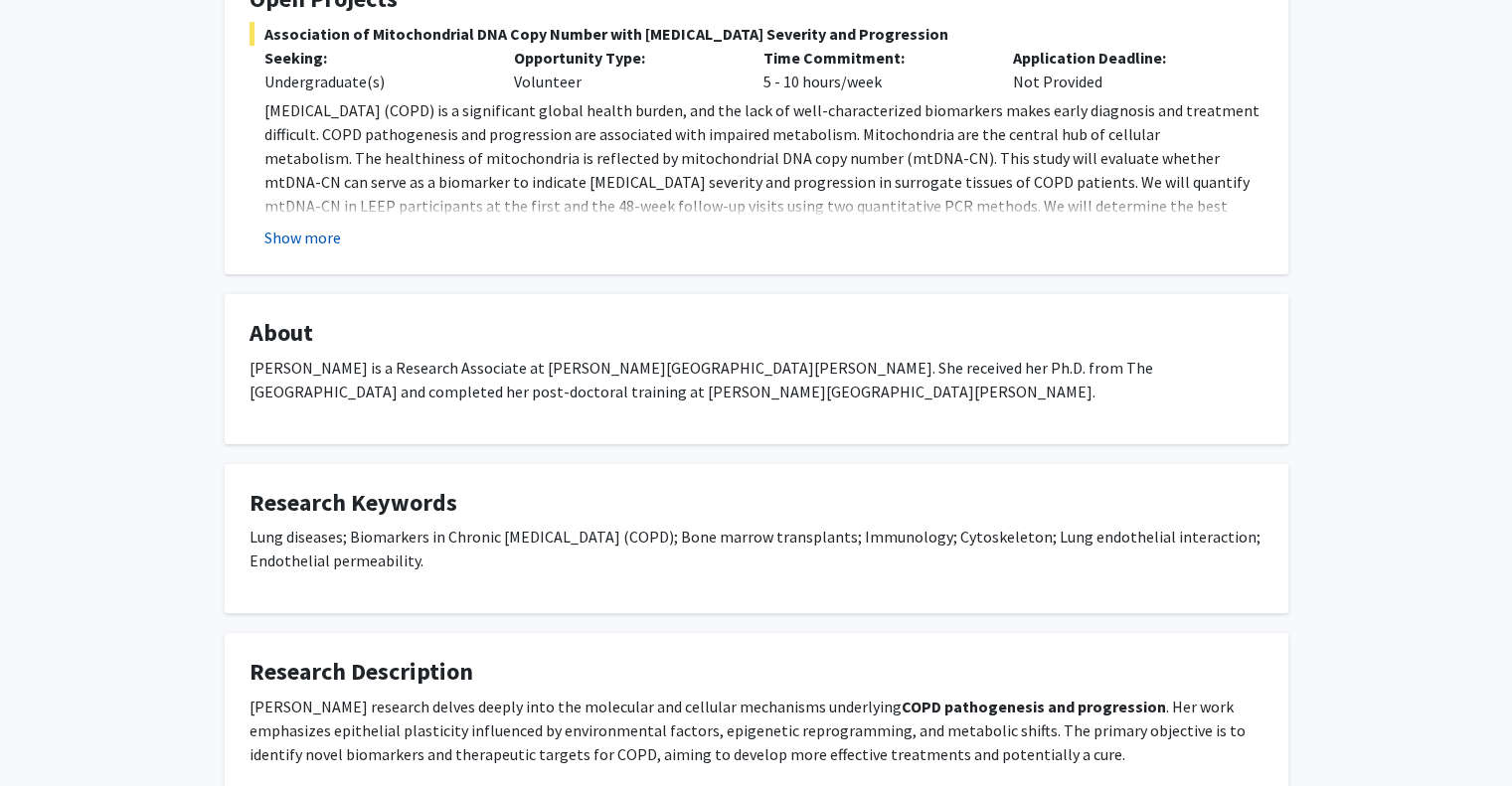 click on "Show more" 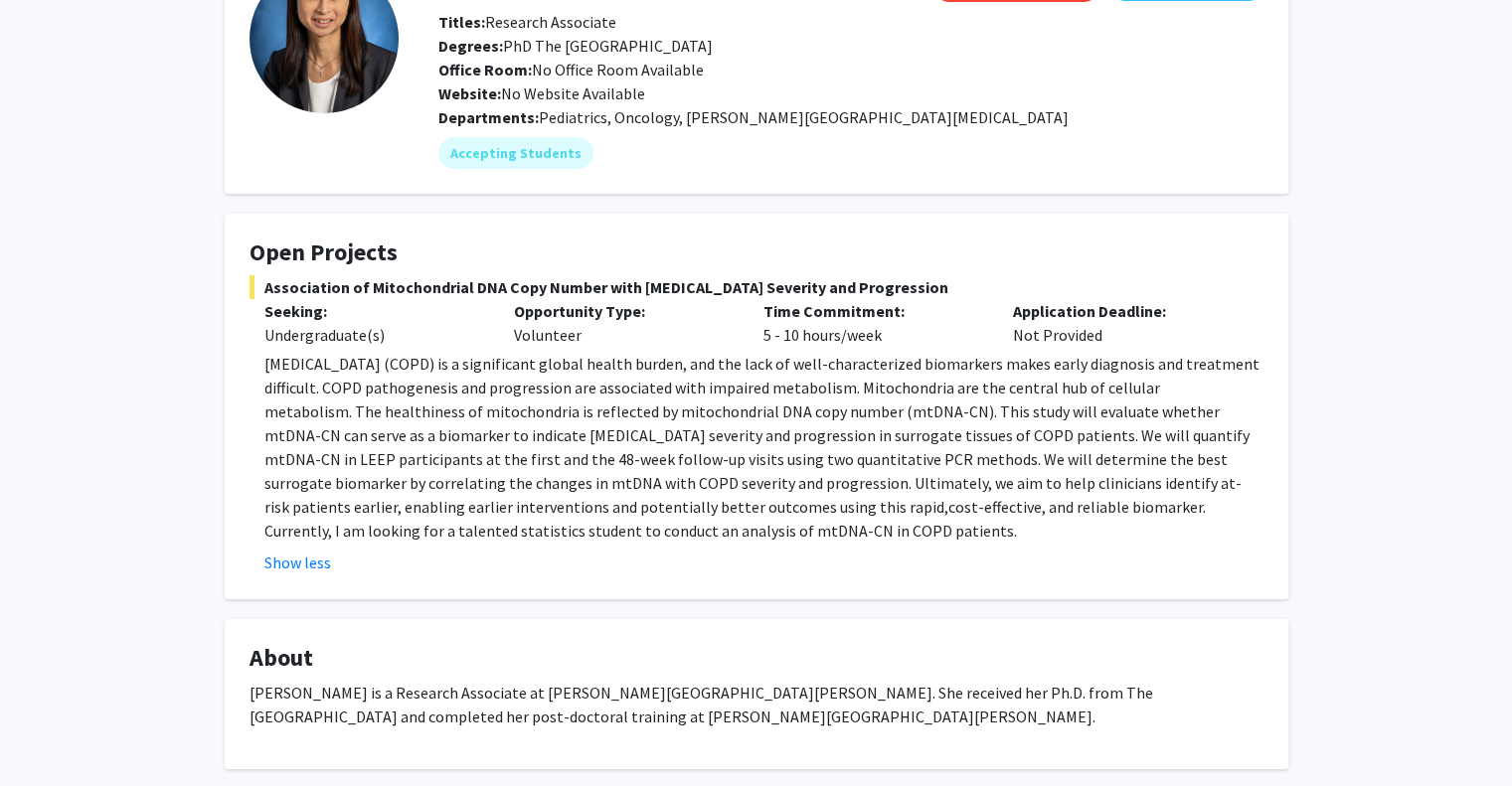 scroll, scrollTop: 147, scrollLeft: 0, axis: vertical 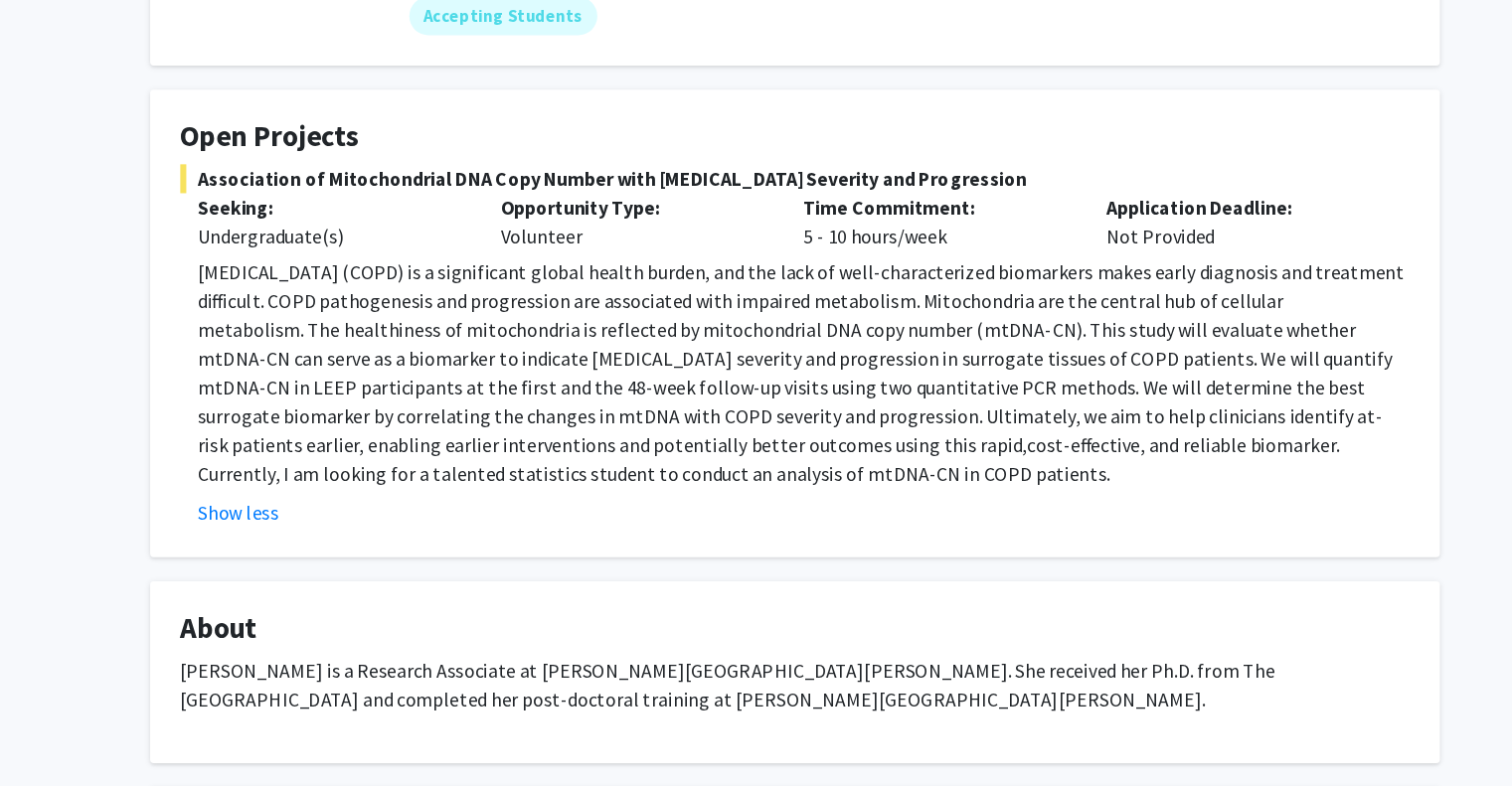 drag, startPoint x: 948, startPoint y: 471, endPoint x: 759, endPoint y: 341, distance: 229.39268 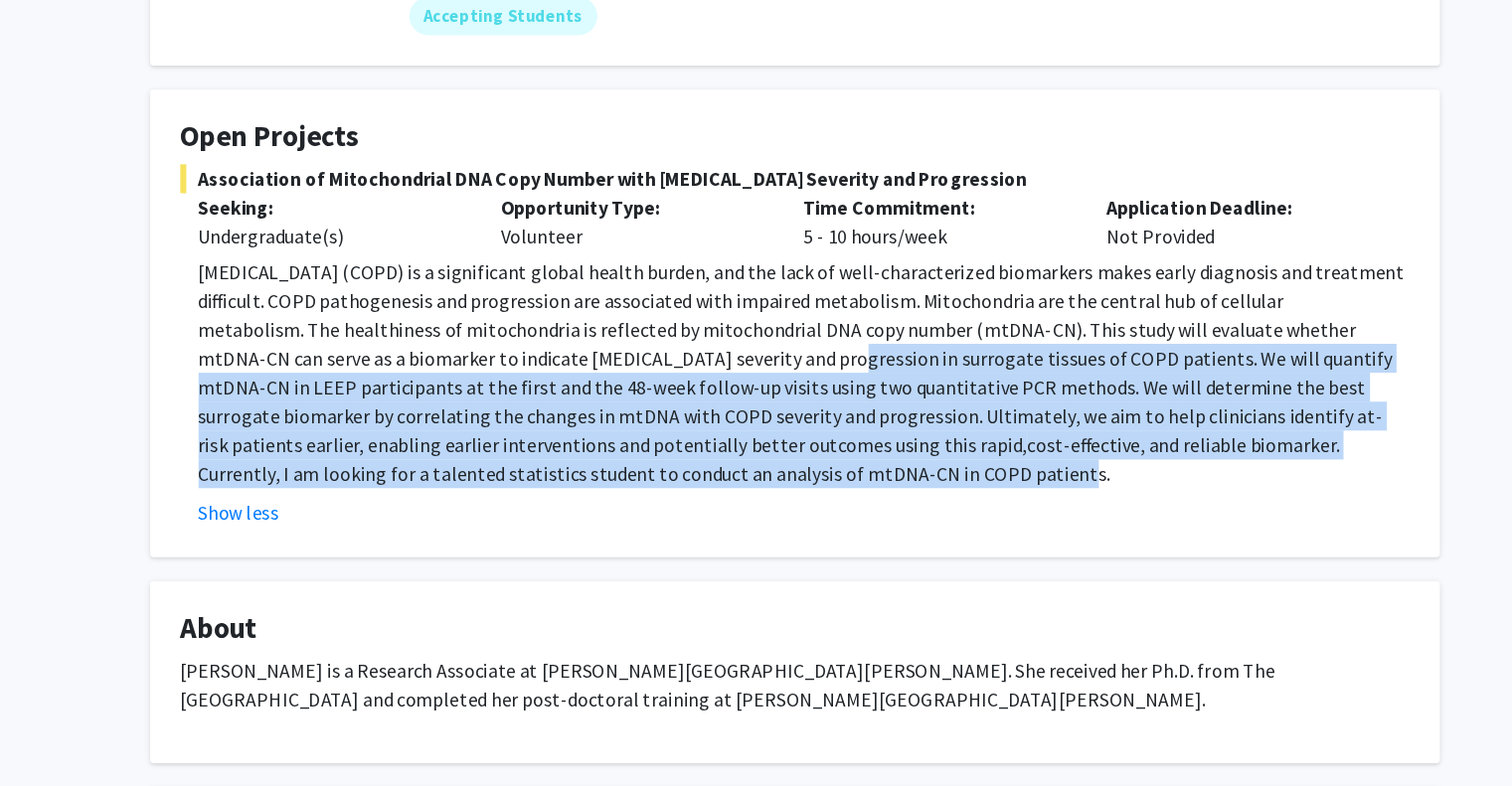 drag, startPoint x: 651, startPoint y: 437, endPoint x: 726, endPoint y: 523, distance: 114.1096 